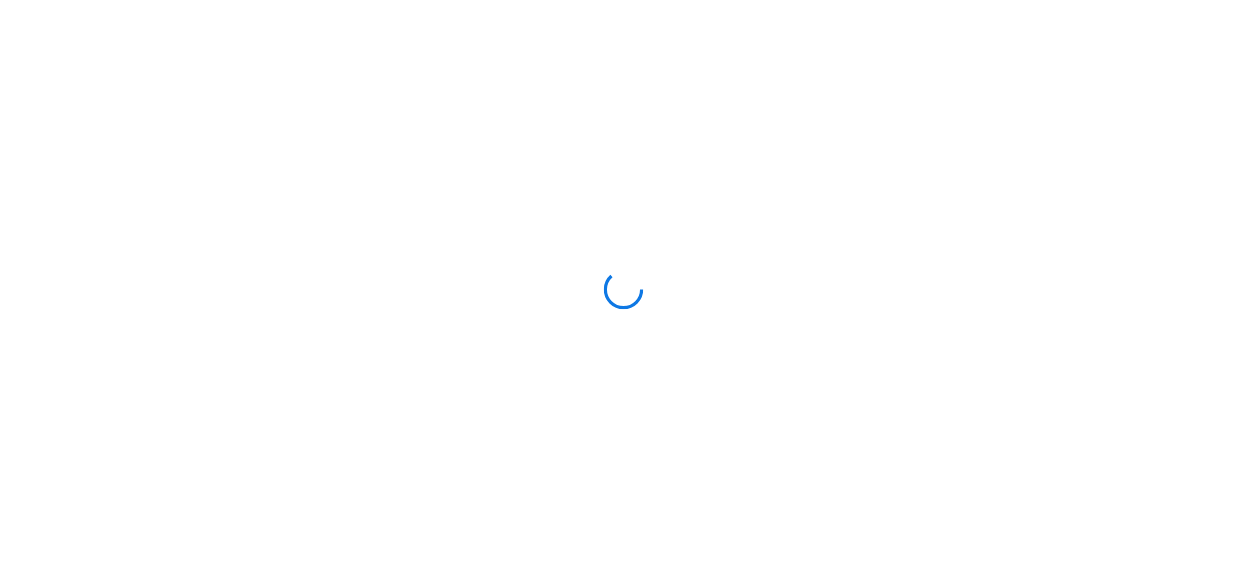 scroll, scrollTop: 0, scrollLeft: 0, axis: both 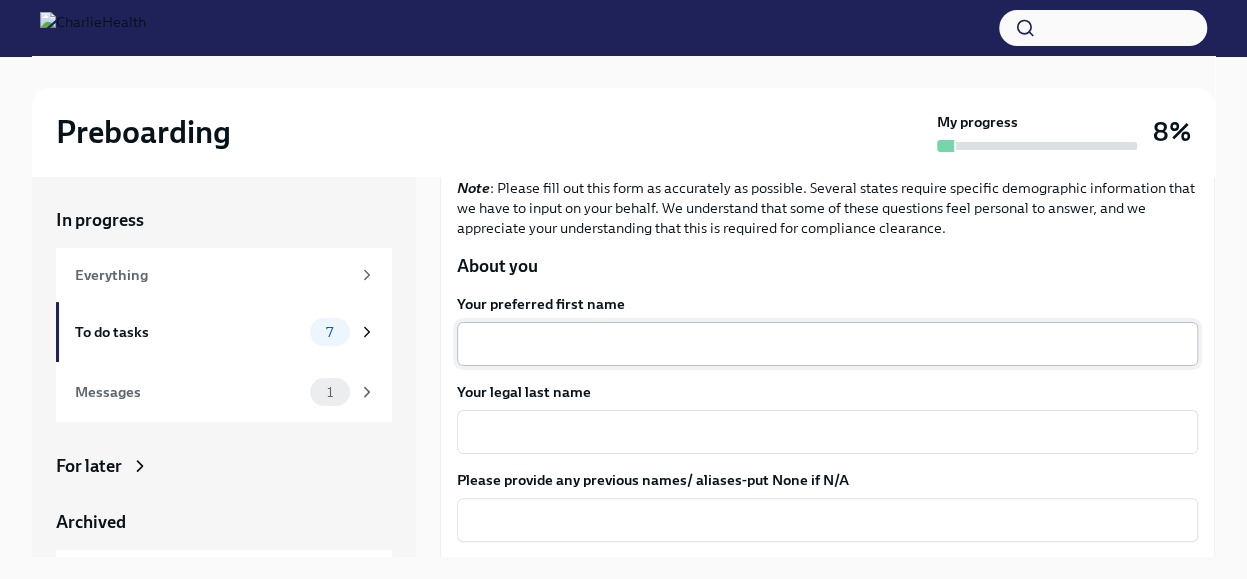 click on "Your preferred first name" at bounding box center [827, 344] 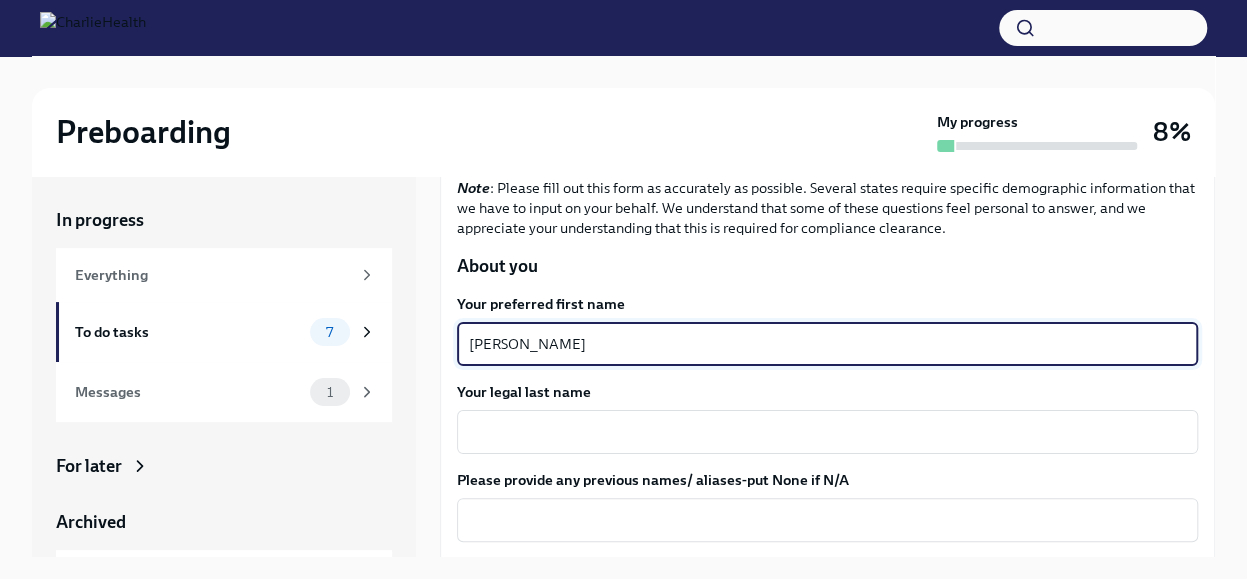 type on "[PERSON_NAME]" 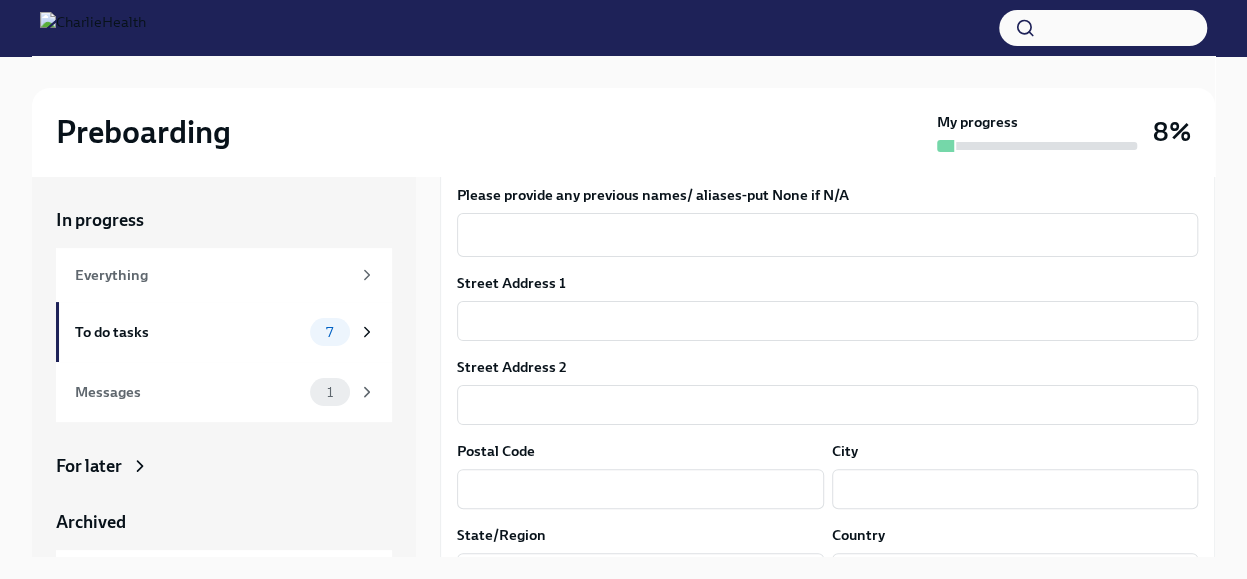 scroll, scrollTop: 488, scrollLeft: 0, axis: vertical 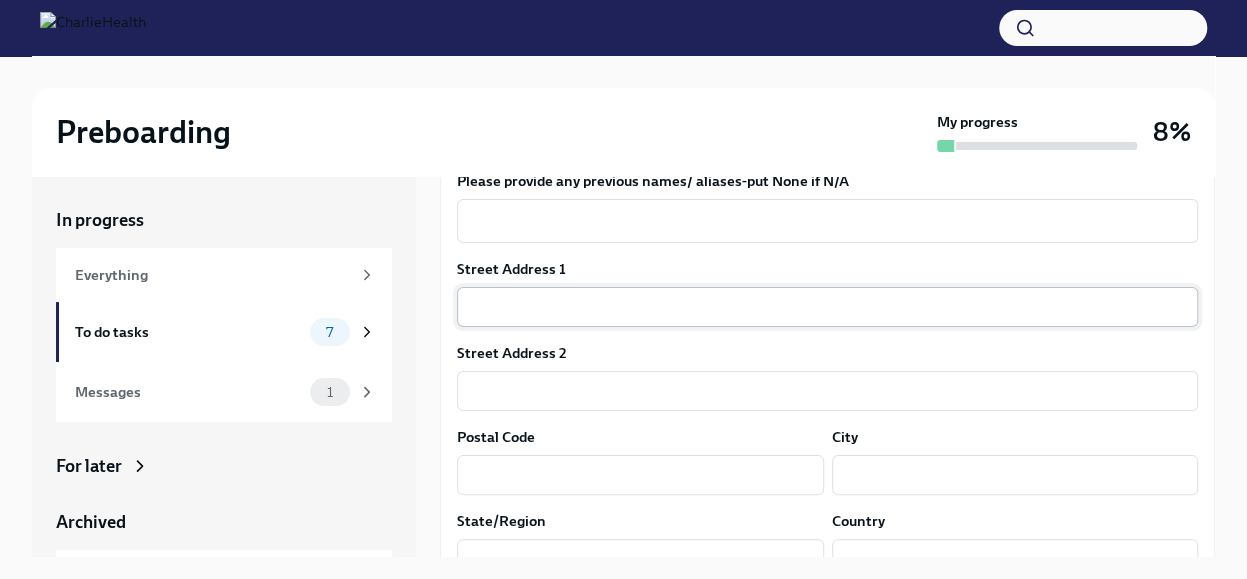 type on "[PERSON_NAME]" 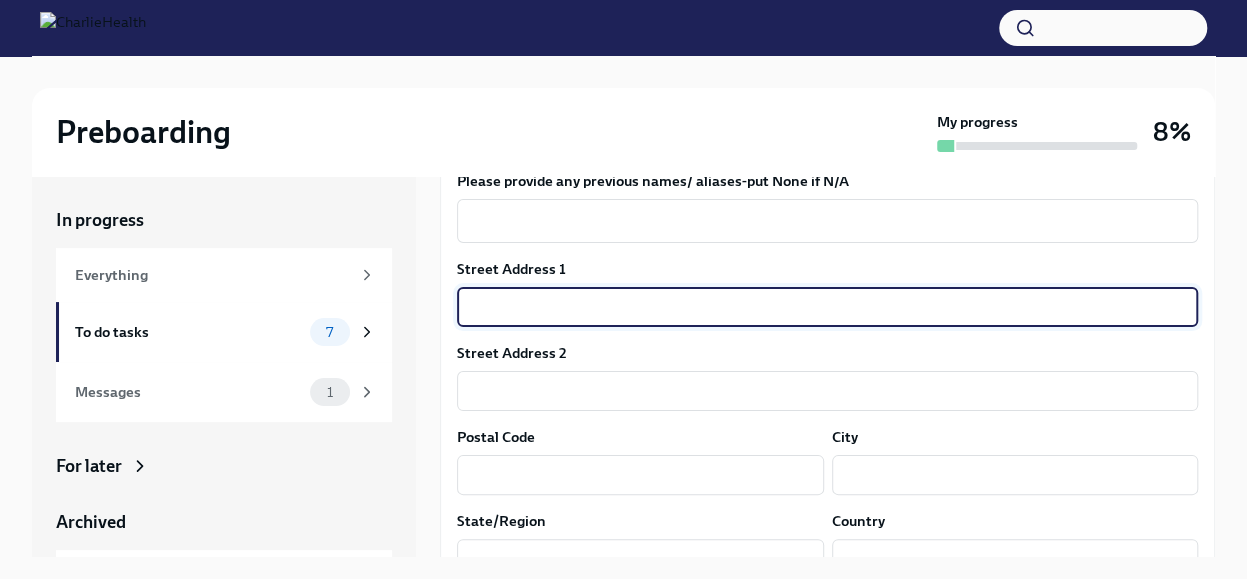 click at bounding box center (827, 307) 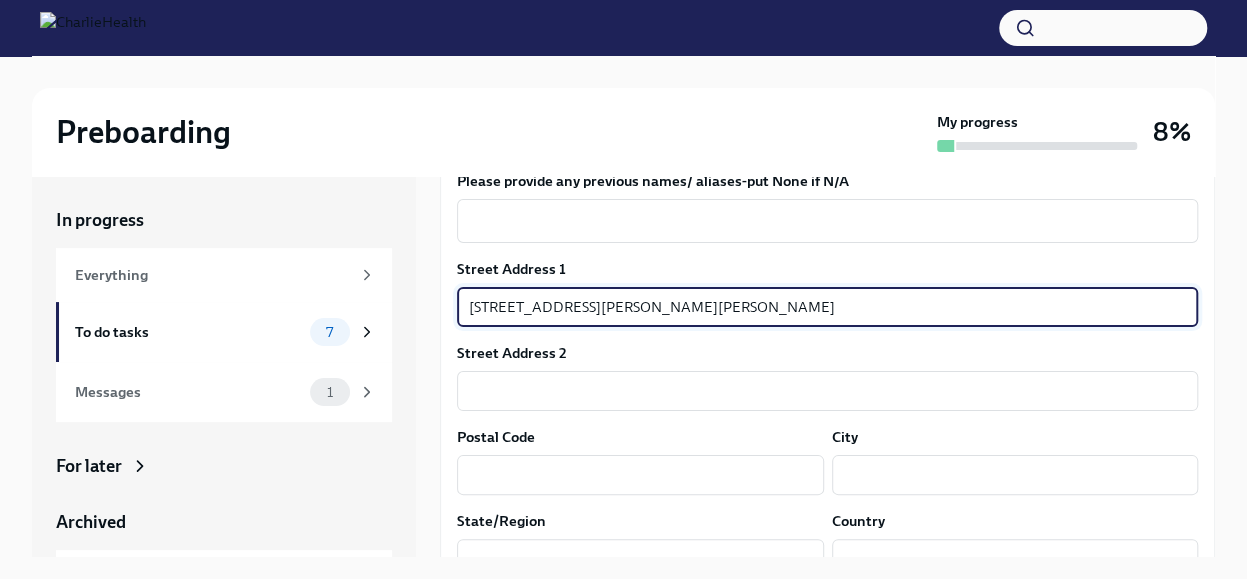 type on "55432" 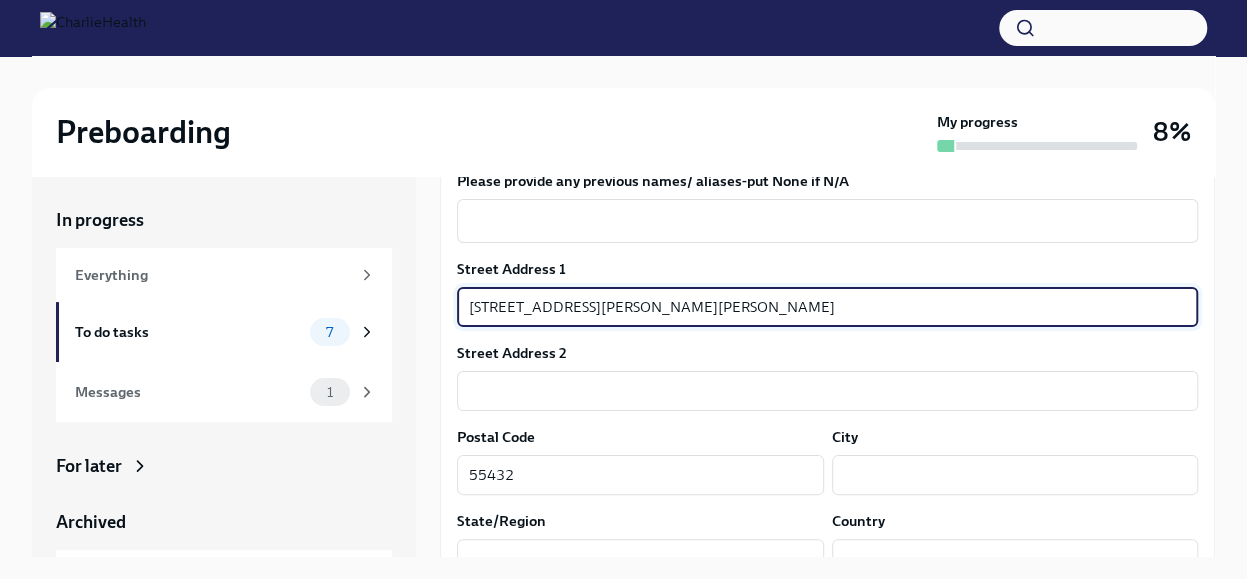 type on "[PERSON_NAME]" 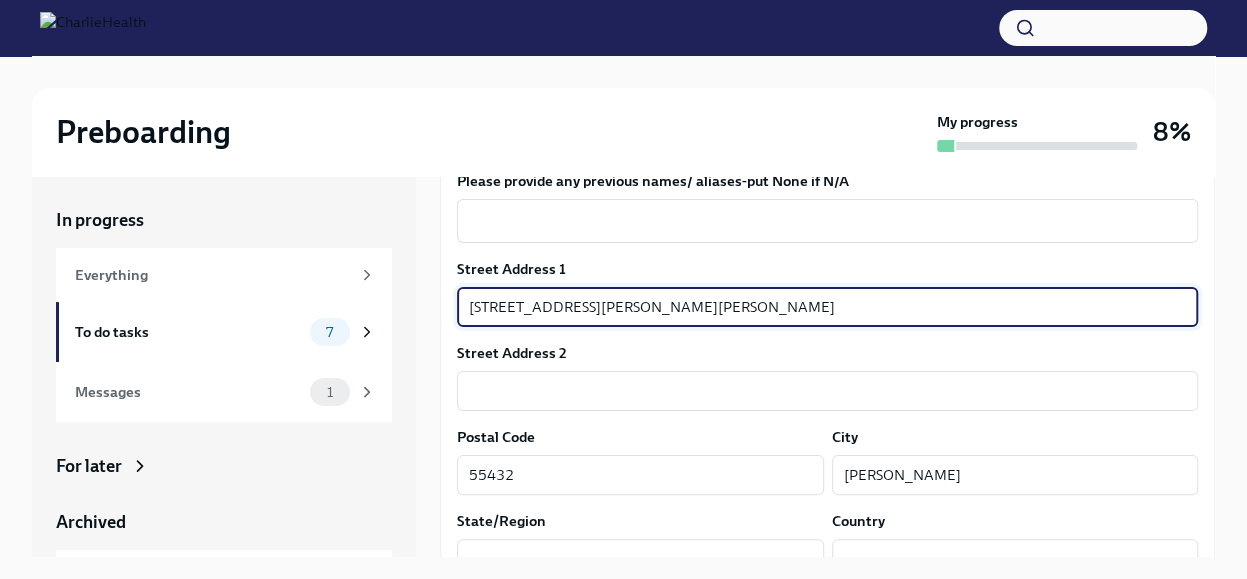 type on "MN" 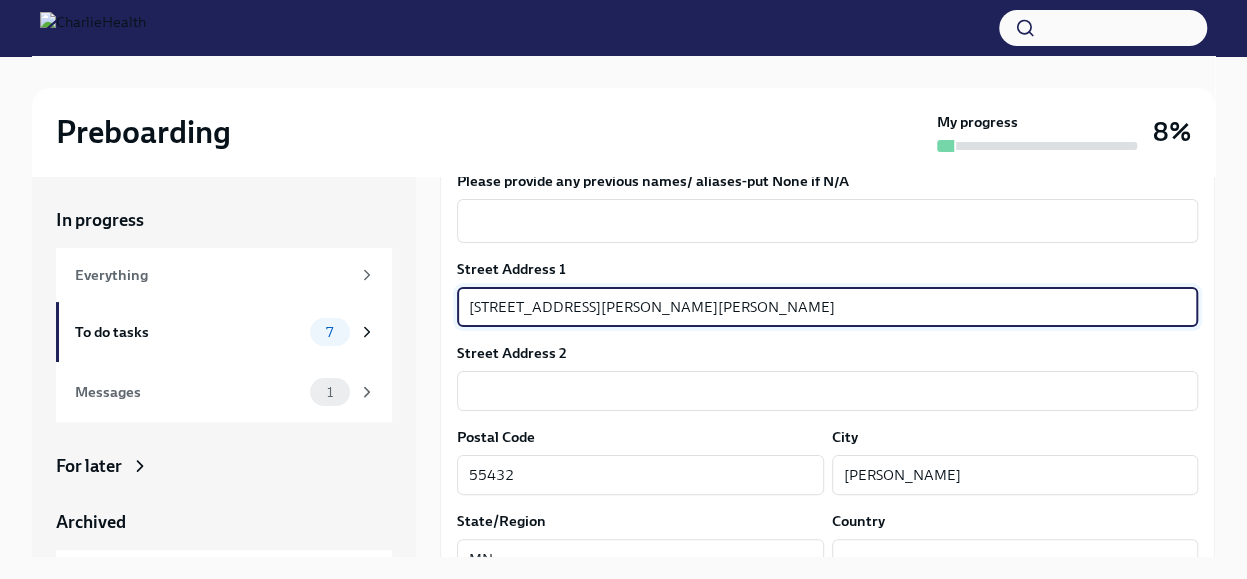 type on "US" 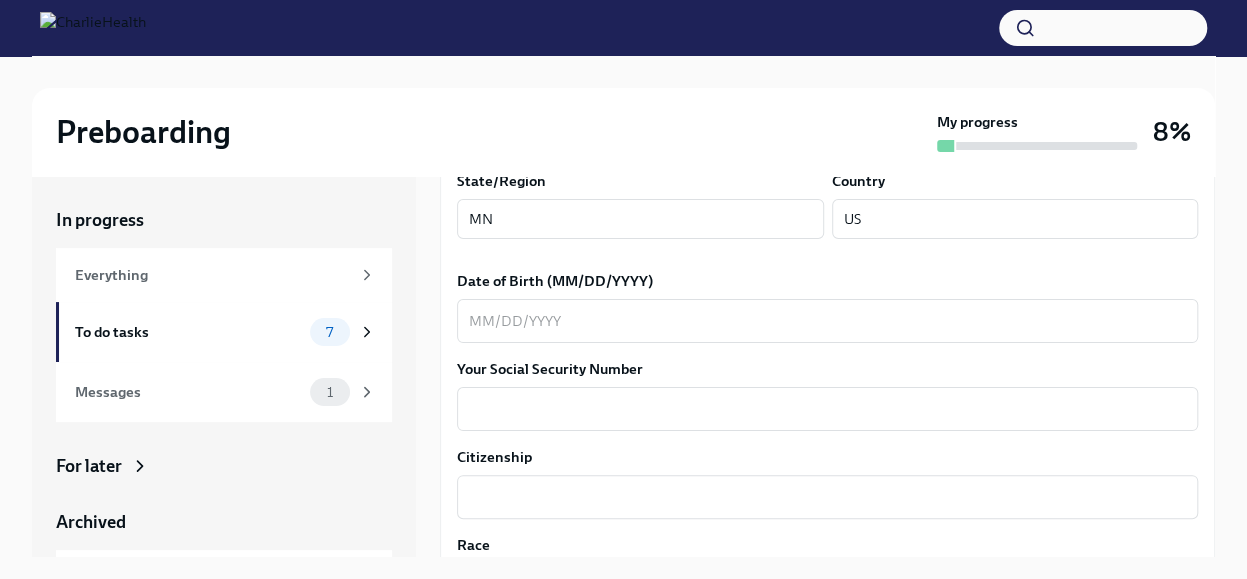 scroll, scrollTop: 855, scrollLeft: 0, axis: vertical 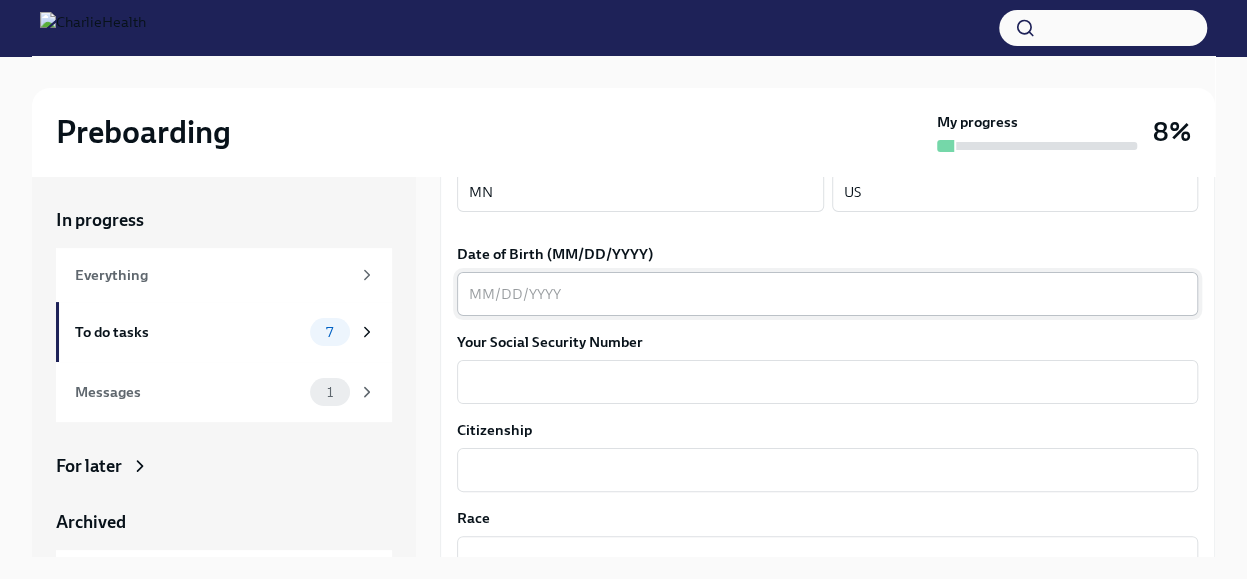 click on "Date of Birth (MM/DD/YYYY)" at bounding box center (827, 294) 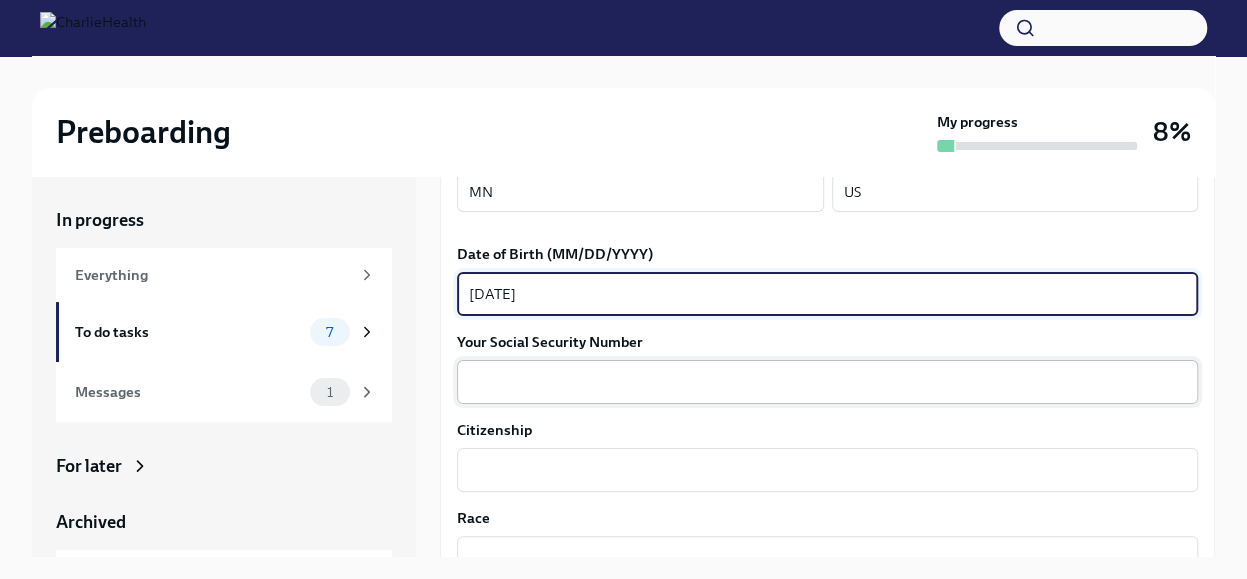 type on "[DATE]" 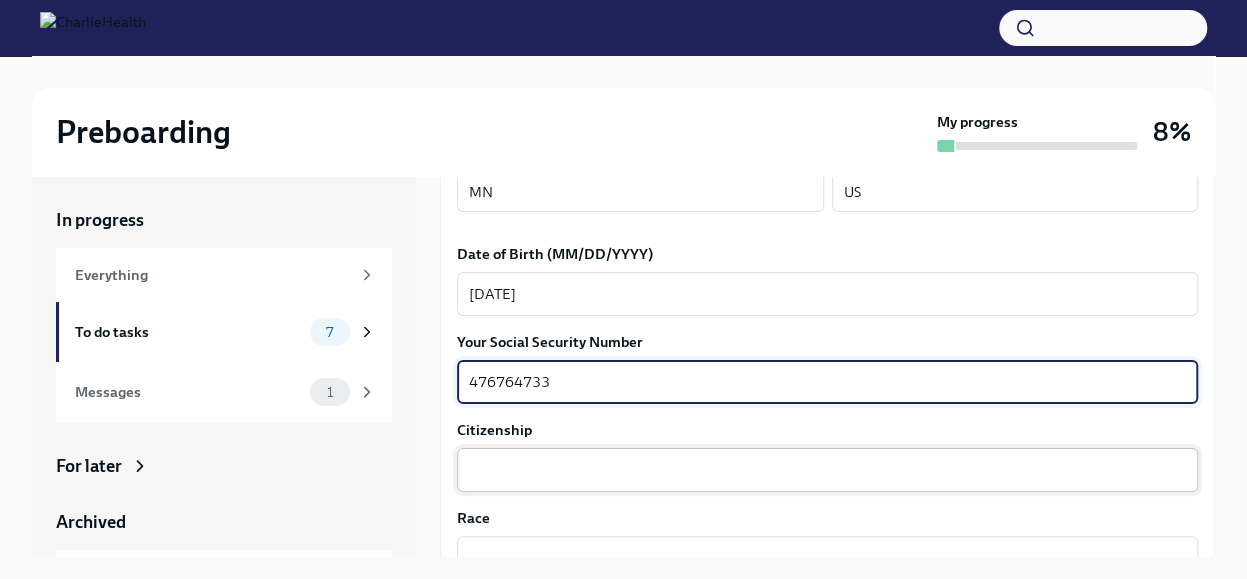 type on "476764733" 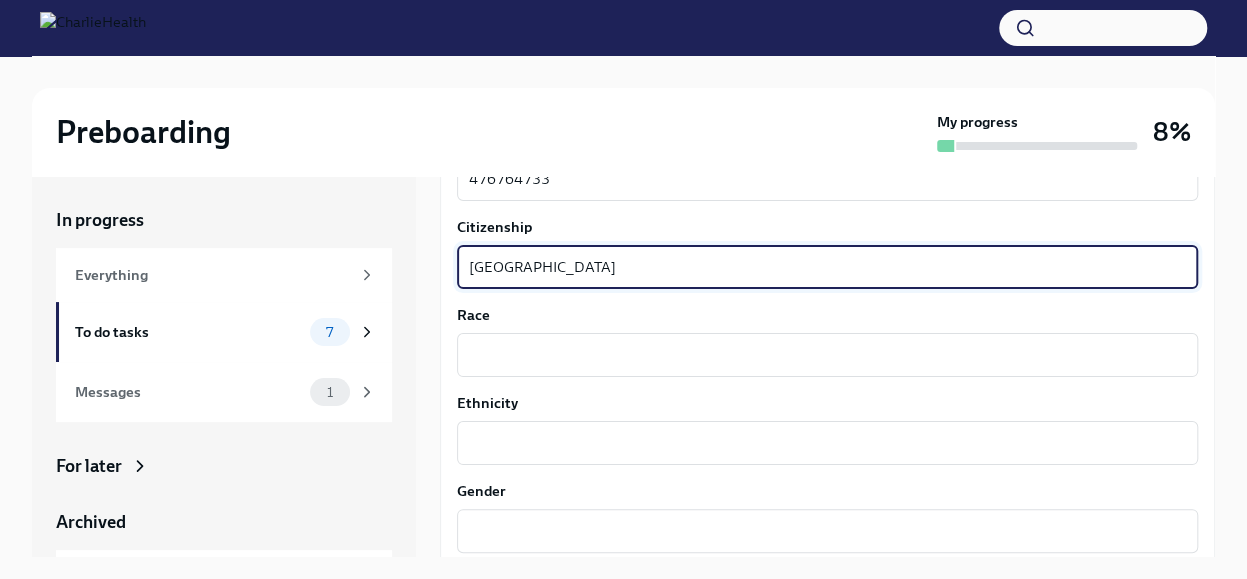 scroll, scrollTop: 1085, scrollLeft: 0, axis: vertical 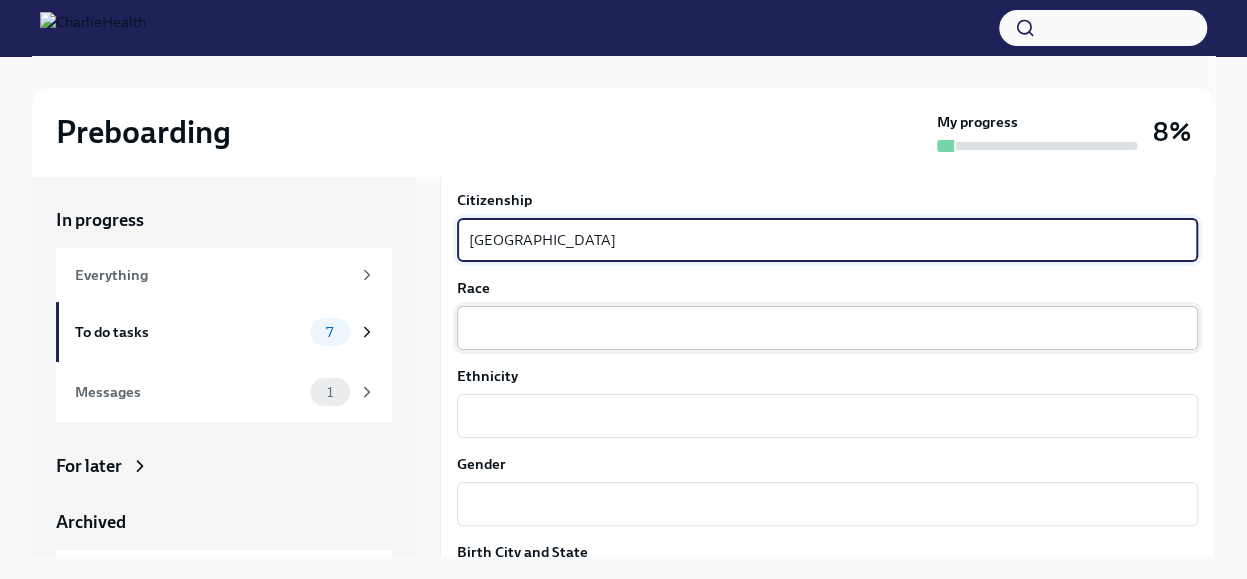 type on "[GEOGRAPHIC_DATA]" 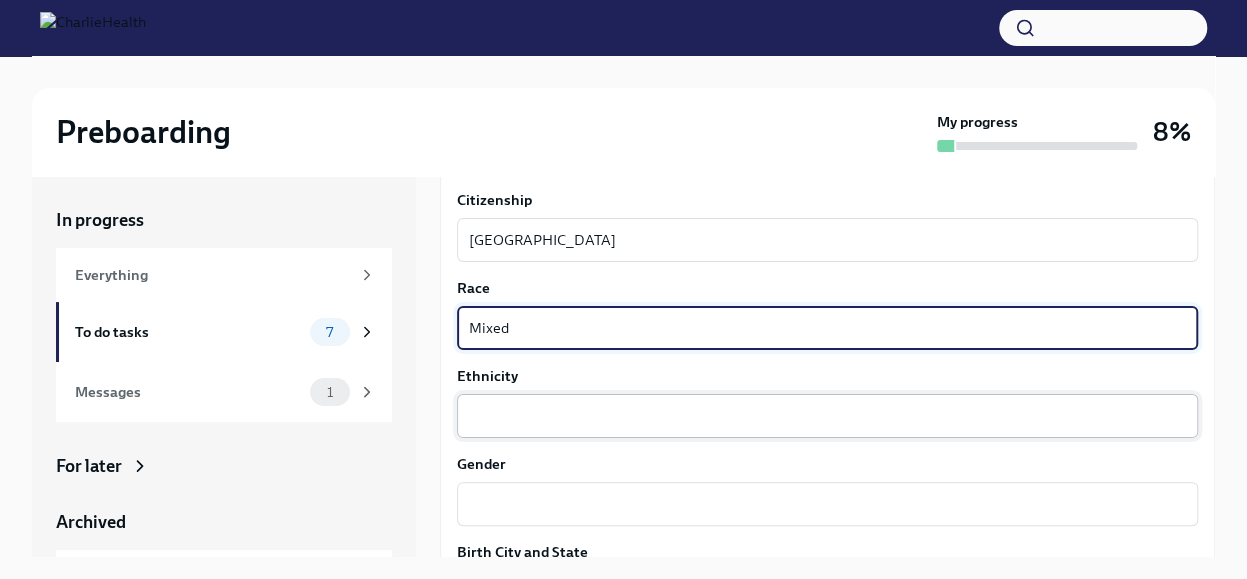 type on "Mixed" 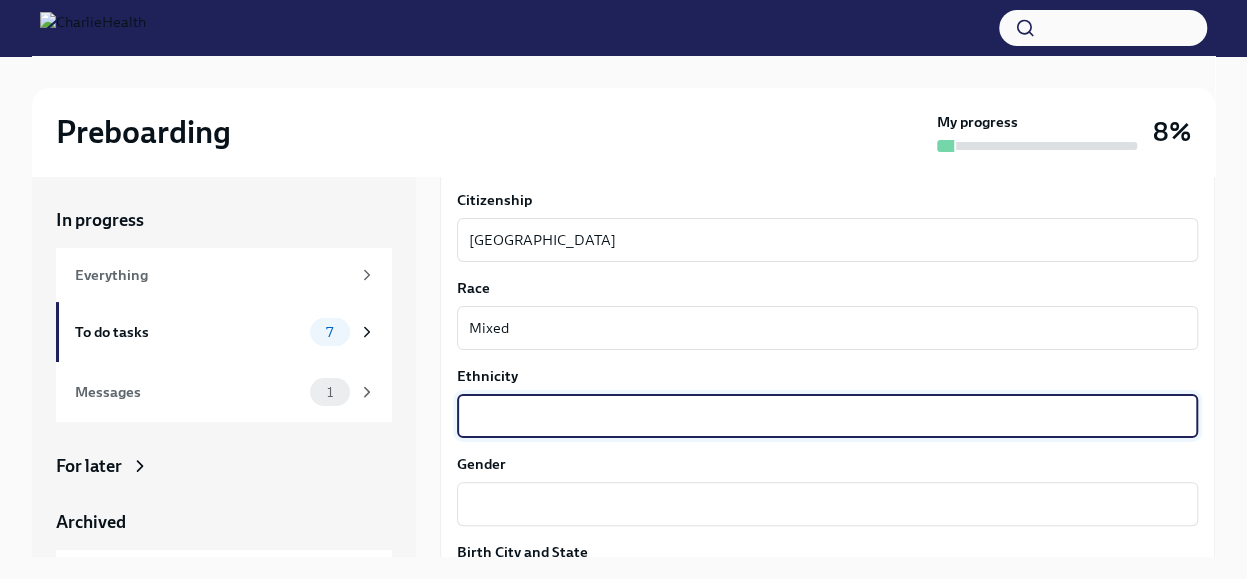 click on "Ethnicity" at bounding box center [827, 416] 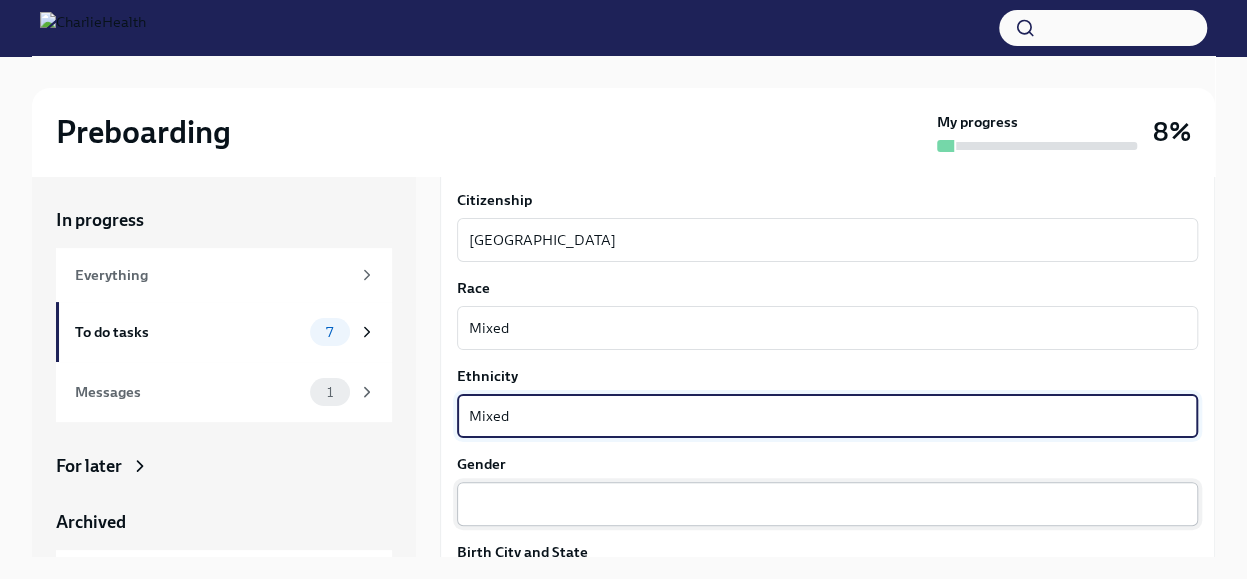 type on "Mixed" 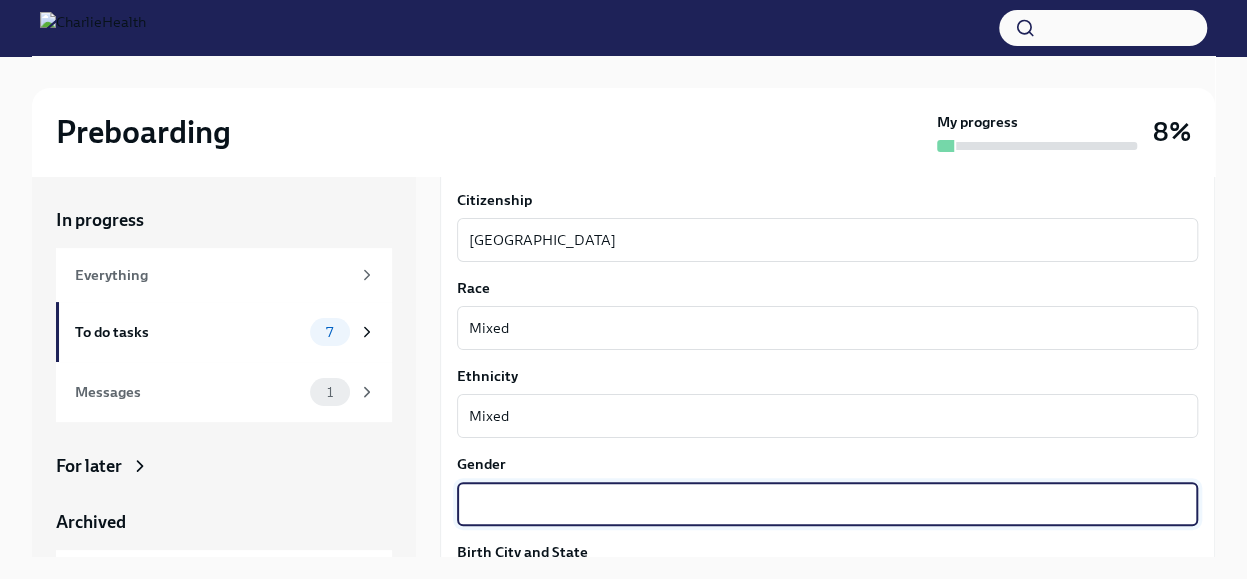 click on "Gender" at bounding box center [827, 504] 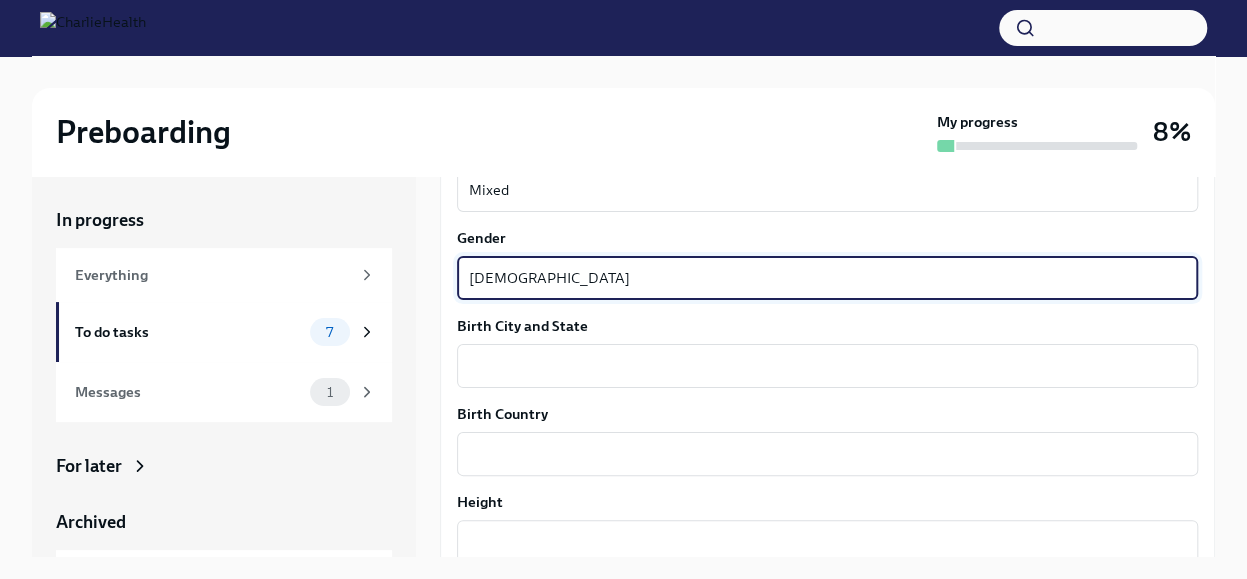 scroll, scrollTop: 1316, scrollLeft: 0, axis: vertical 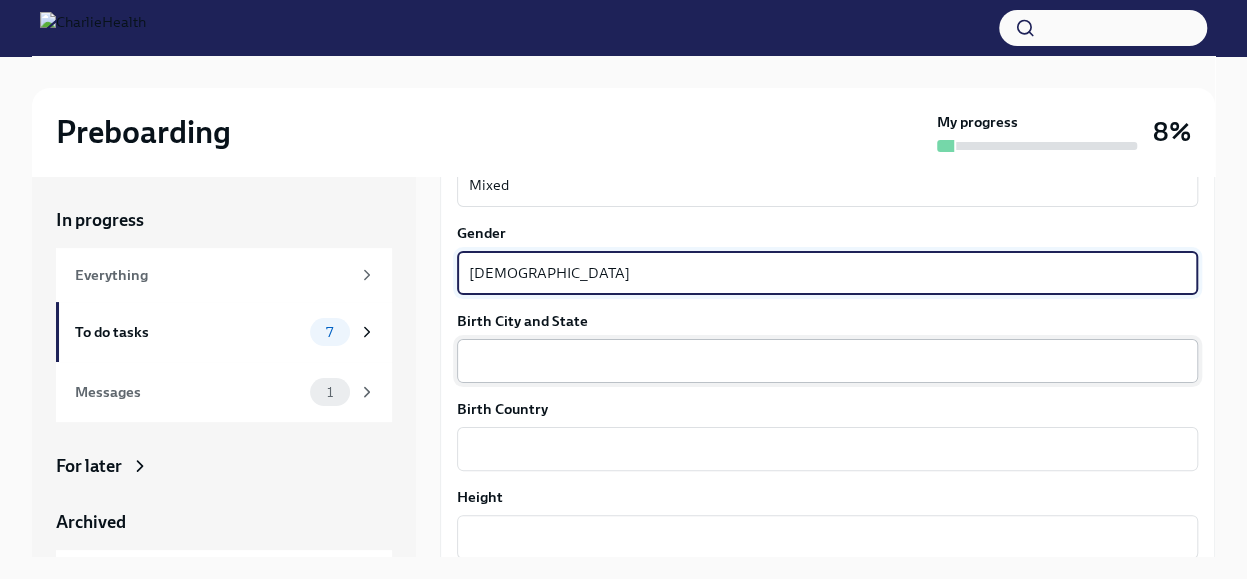 type on "[DEMOGRAPHIC_DATA]" 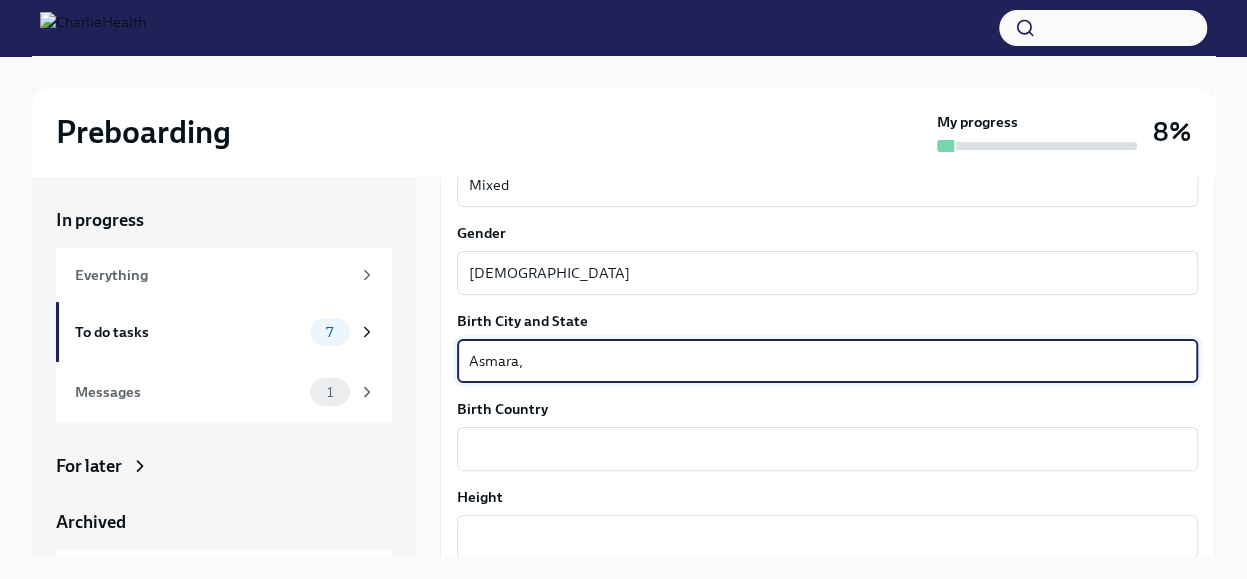 type on "Asmara," 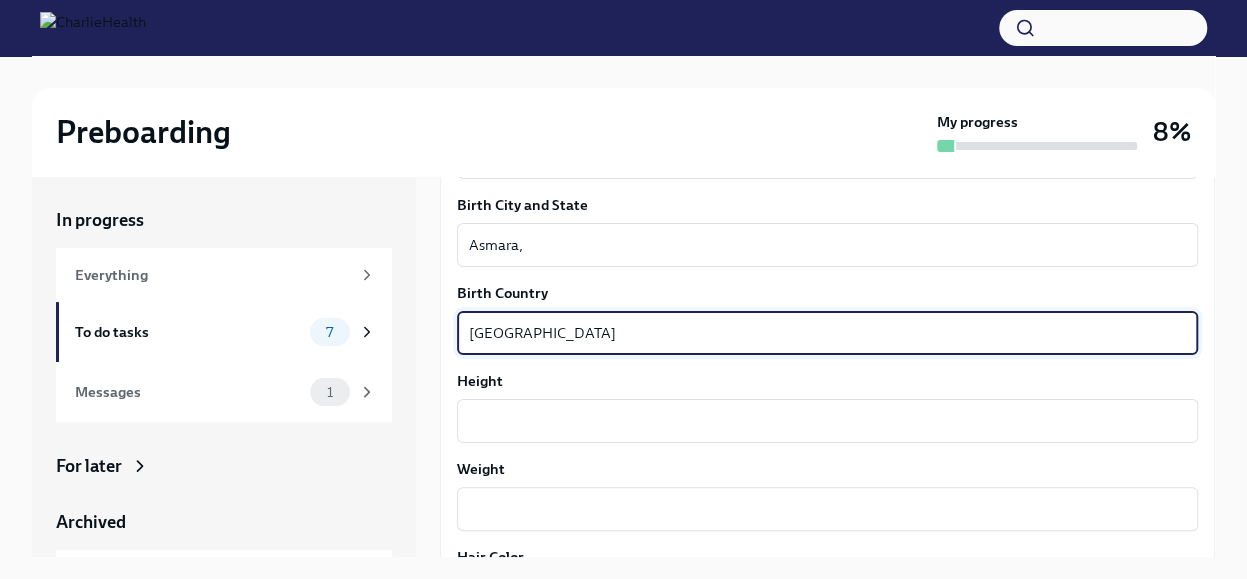 scroll, scrollTop: 1478, scrollLeft: 0, axis: vertical 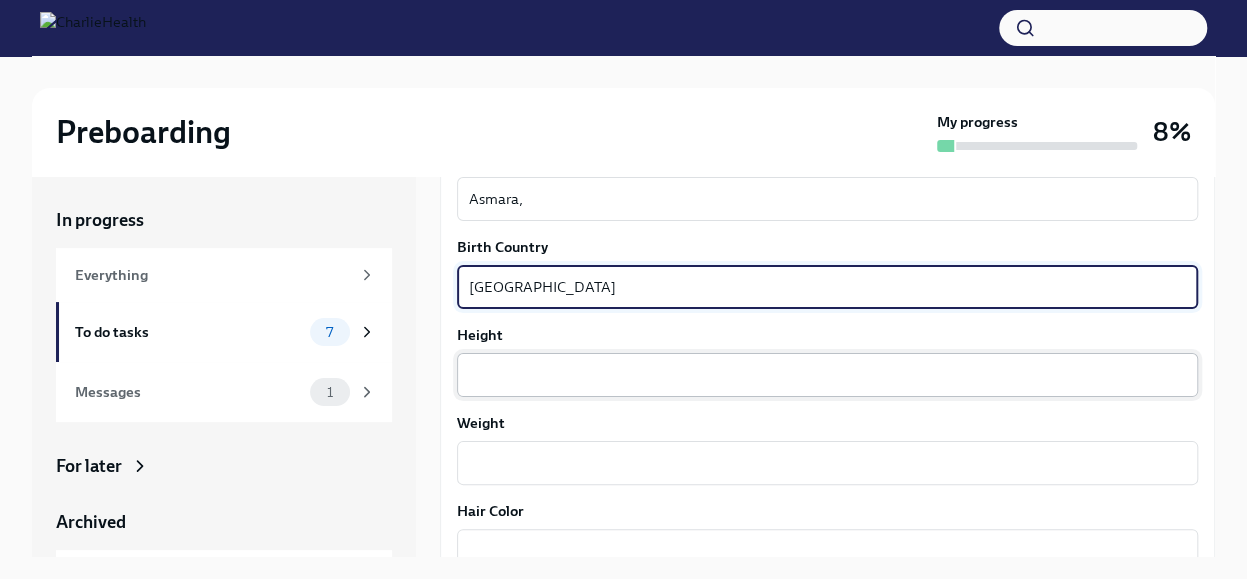 type on "[GEOGRAPHIC_DATA]" 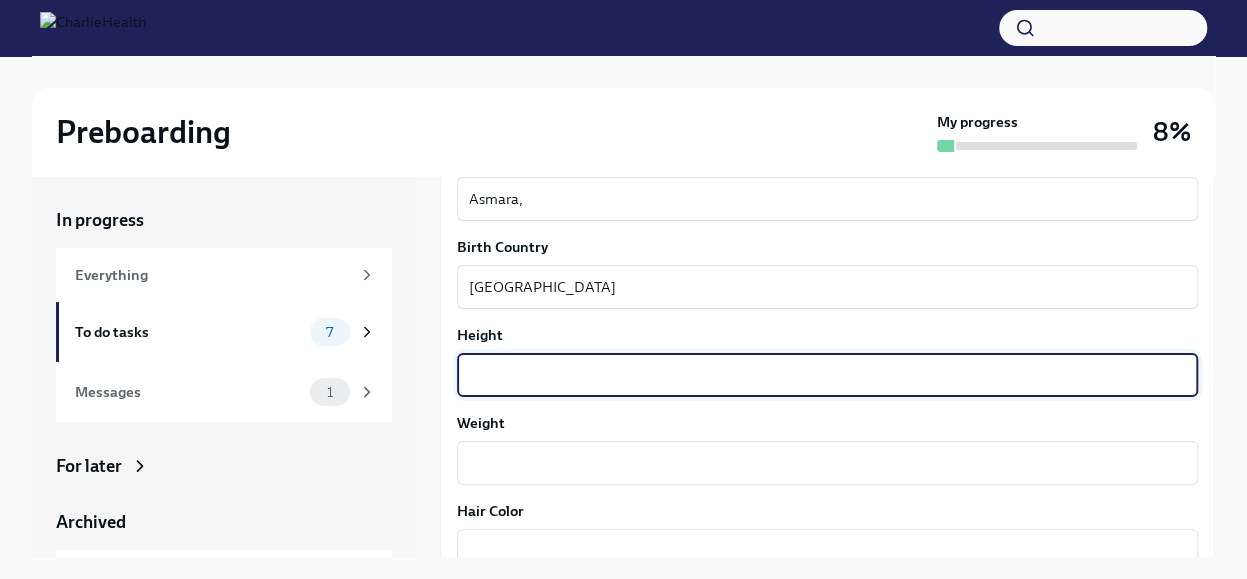 click on "Height" at bounding box center [827, 375] 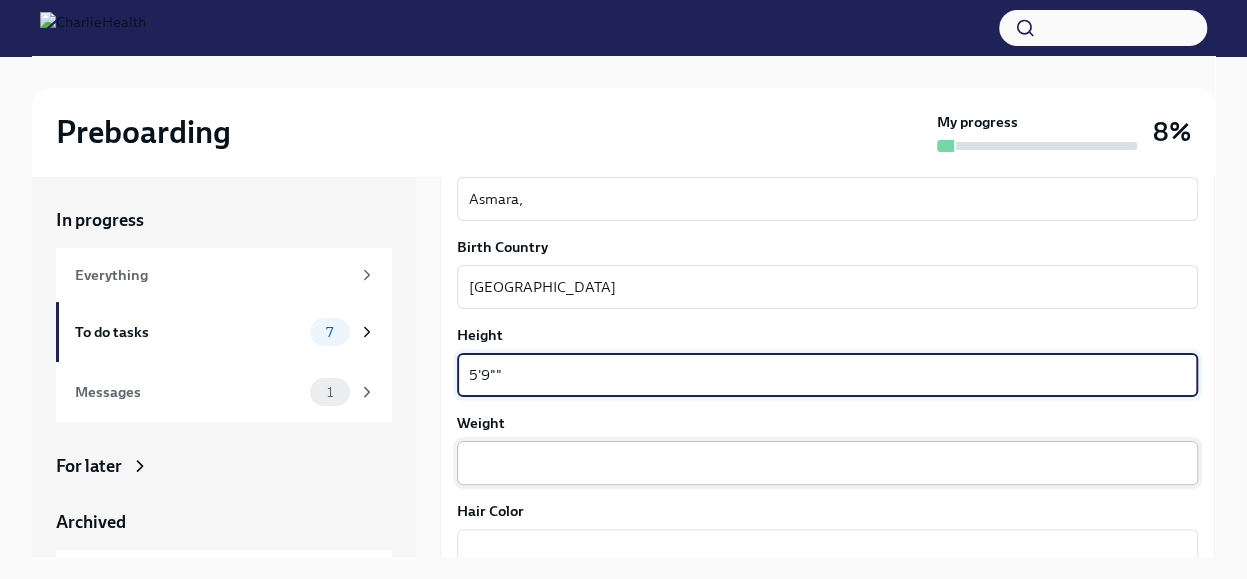type on "5'9""" 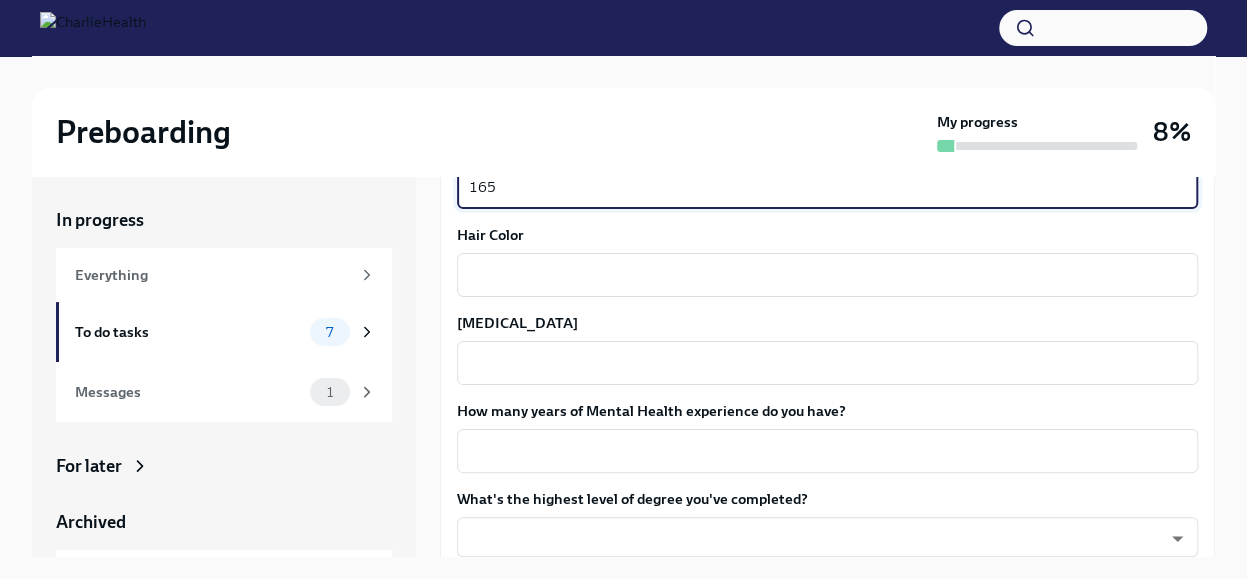 scroll, scrollTop: 1762, scrollLeft: 0, axis: vertical 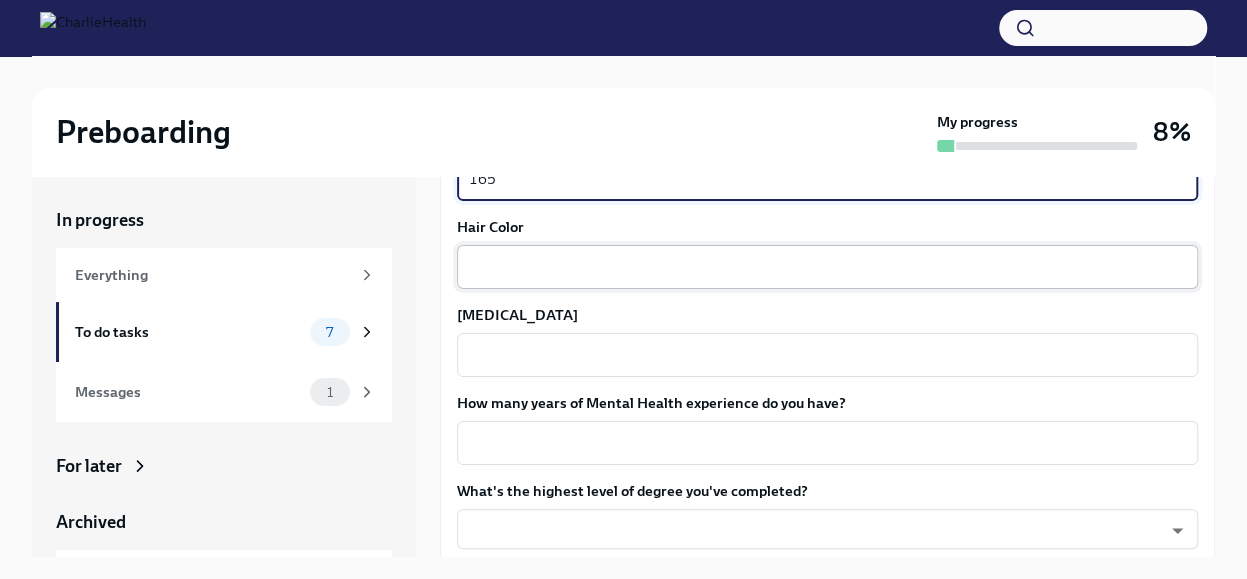 type on "165" 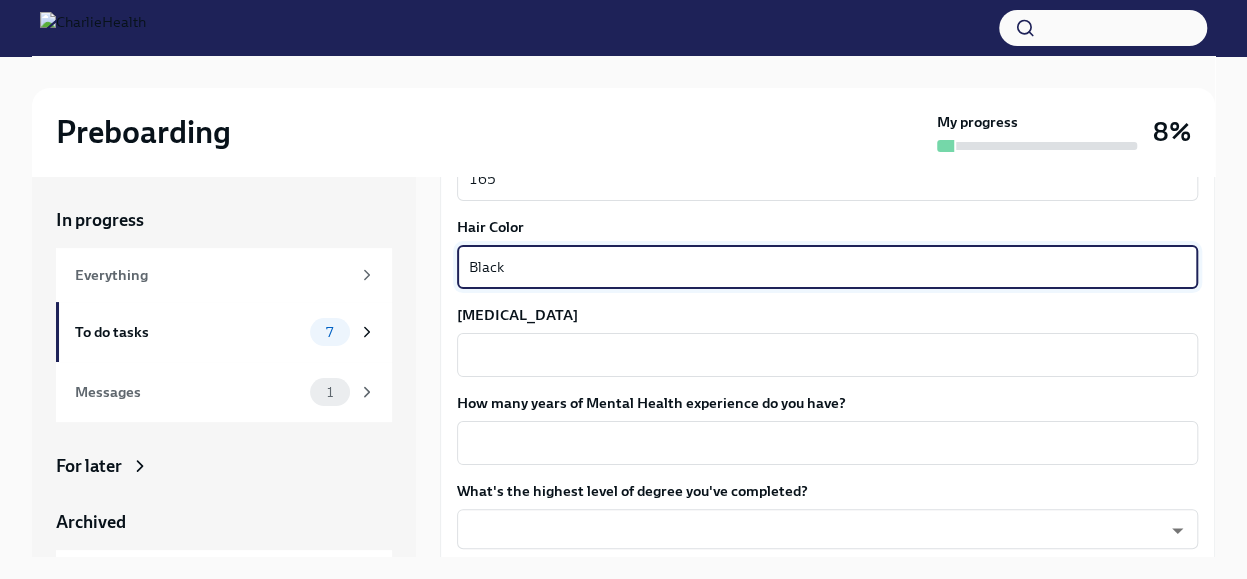 type on "Black" 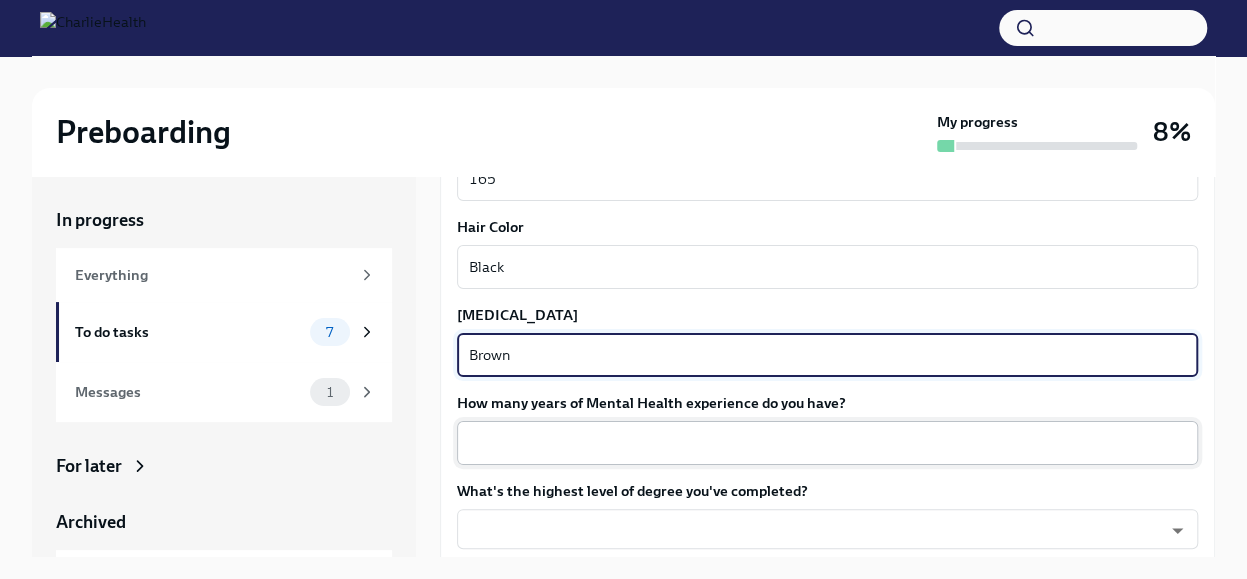 type on "Brown" 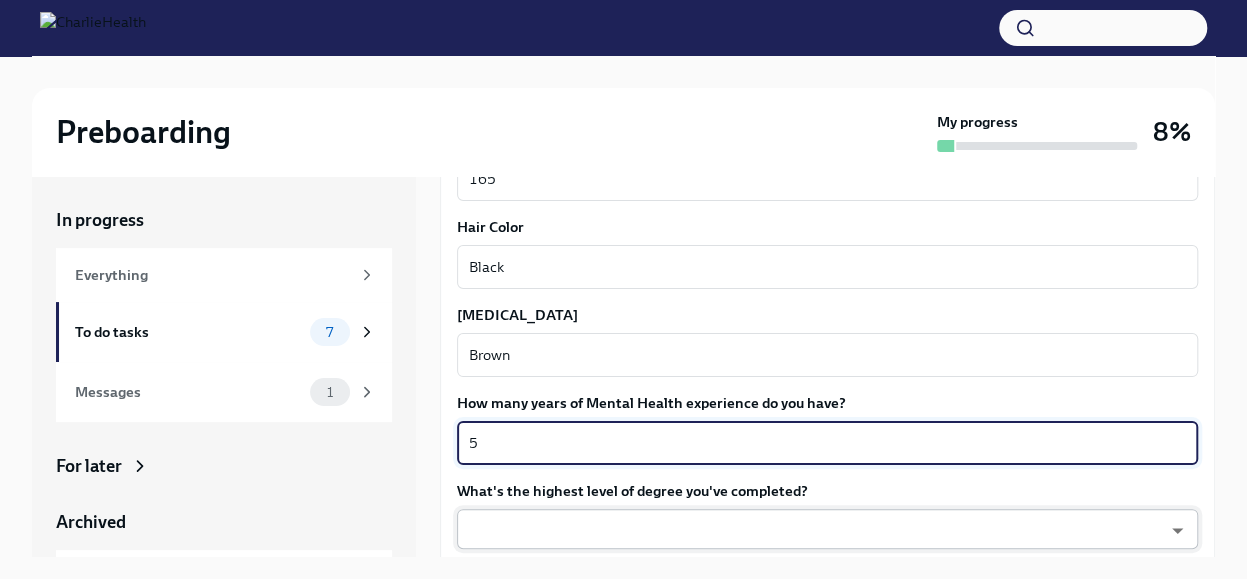 type on "5" 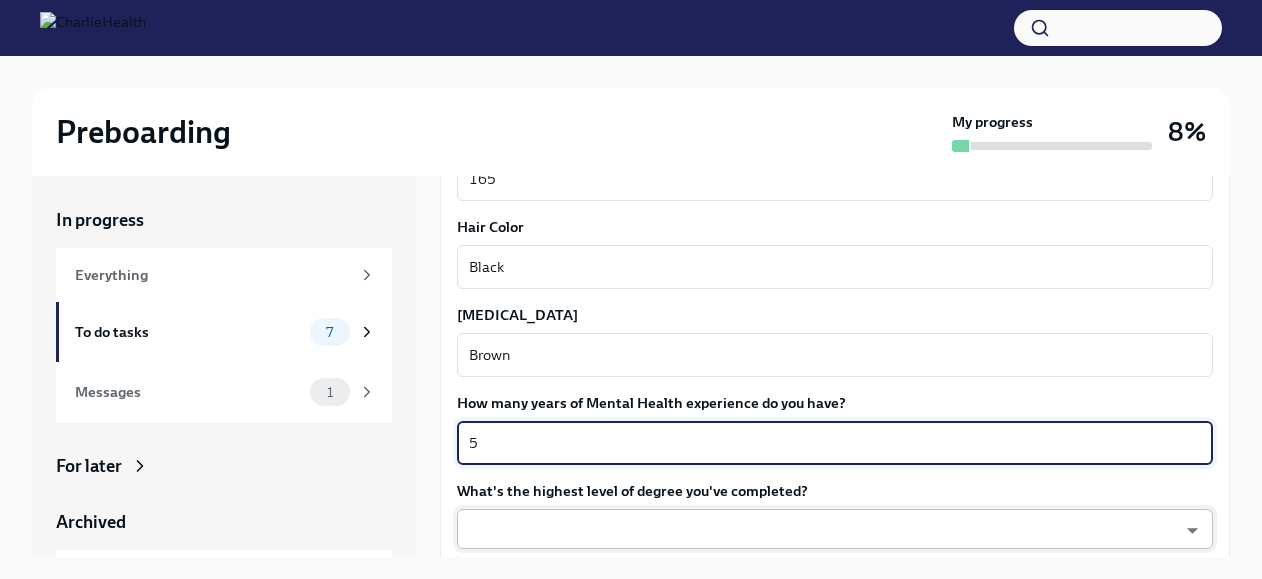 click on "Preboarding My progress 8% In progress Everything To do tasks 7 Messages 1 For later Archived Completed tasks 1 Messages 0 Fill out the onboarding form To Do Due  in a day We need some info from you to start setting you up in payroll and other systems.  Please fill out this form ASAP  Please note each field needs to be completed in order for you to submit.
Note : Please fill out this form as accurately as possible. Several states require specific demographic information that we have to input on your behalf. We understand that some of these questions feel personal to answer, and we appreciate your understanding that this is required for compliance clearance. About you Your preferred first name [PERSON_NAME] x ​ Your legal last name [PERSON_NAME] ​ Please provide any previous names/ aliases-put None if N/A x ​ Street Address [STREET_ADDRESS][PERSON_NAME][PERSON_NAME] ​ Street Address 2 ​ Postal Code 55432 ​ City [PERSON_NAME] ​ State/Region [GEOGRAPHIC_DATA] ​ Country US ​ Date of Birth (MM/DD/YYYY) x x" at bounding box center (631, 306) 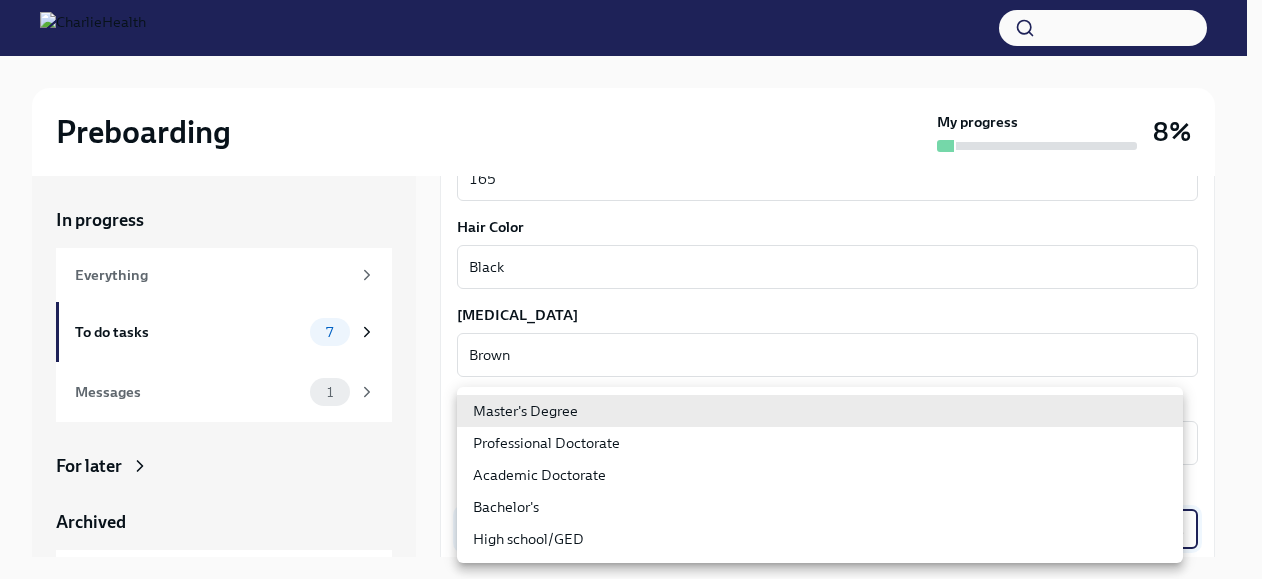 click on "Academic Doctorate" at bounding box center (820, 475) 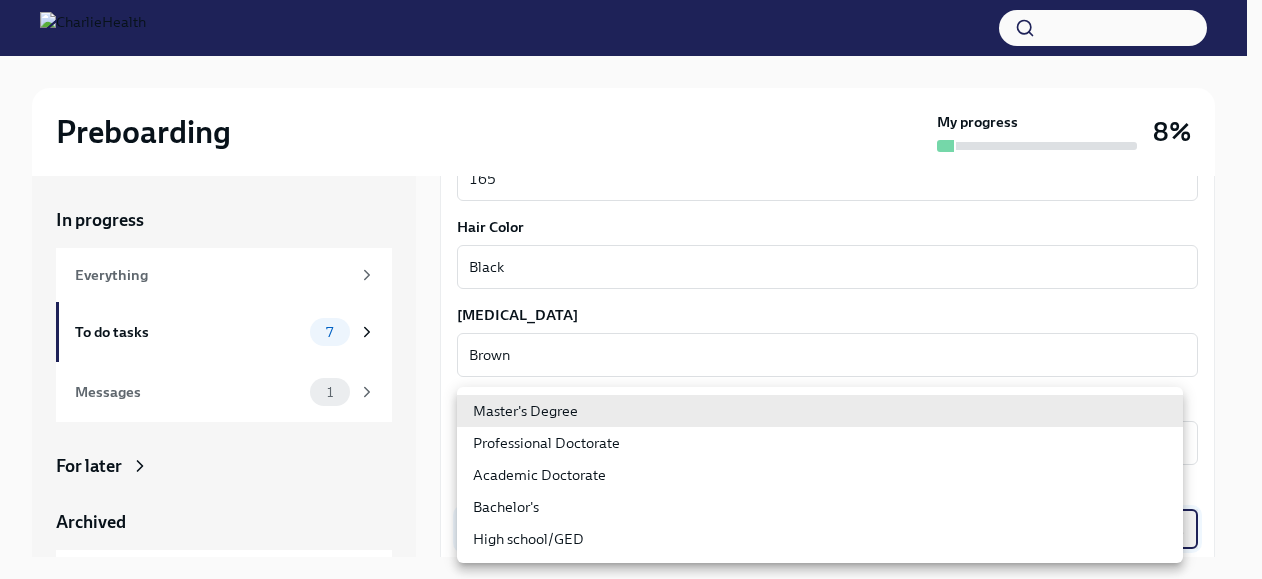 type on "lCpAQ5c32" 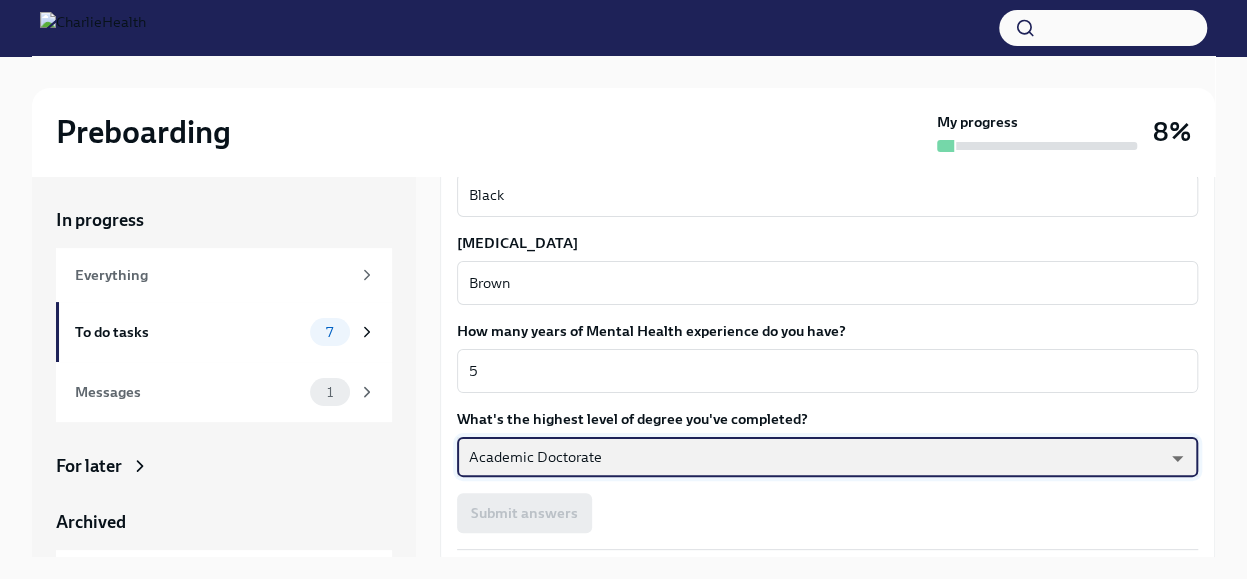 scroll, scrollTop: 1906, scrollLeft: 0, axis: vertical 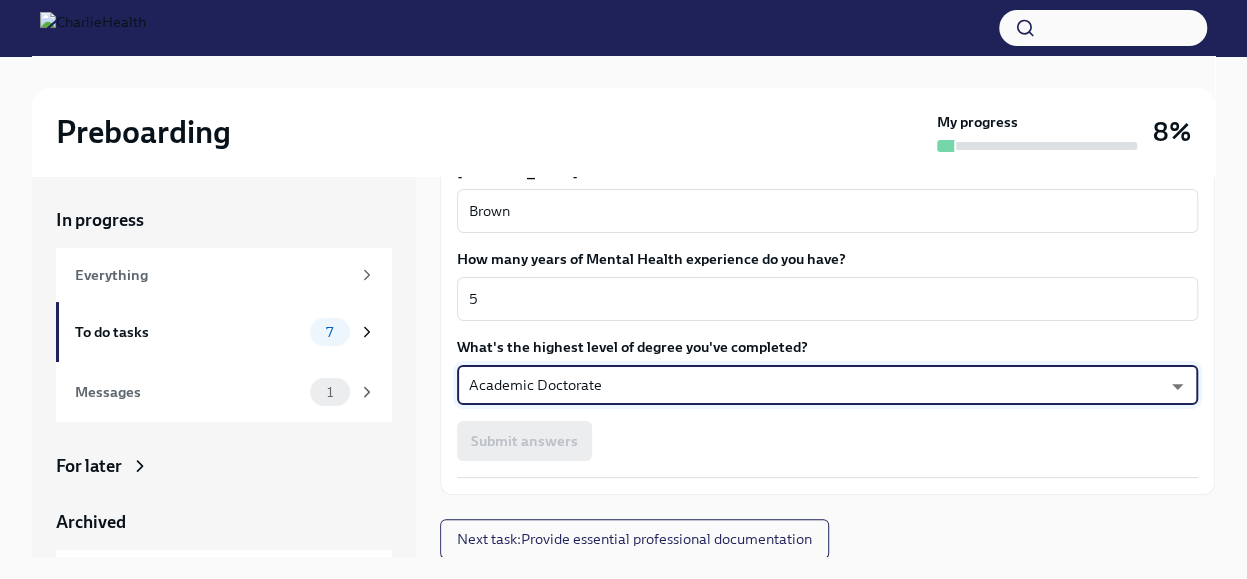 click on "Submit answers" at bounding box center (827, 441) 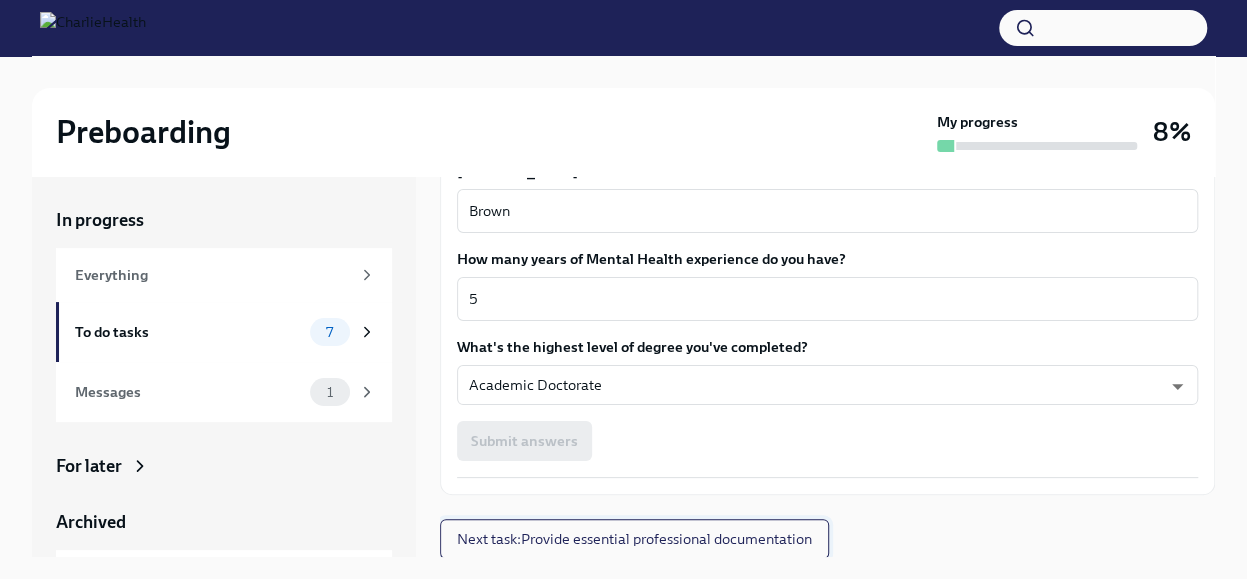 click on "Next task :  Provide essential professional documentation" at bounding box center (634, 539) 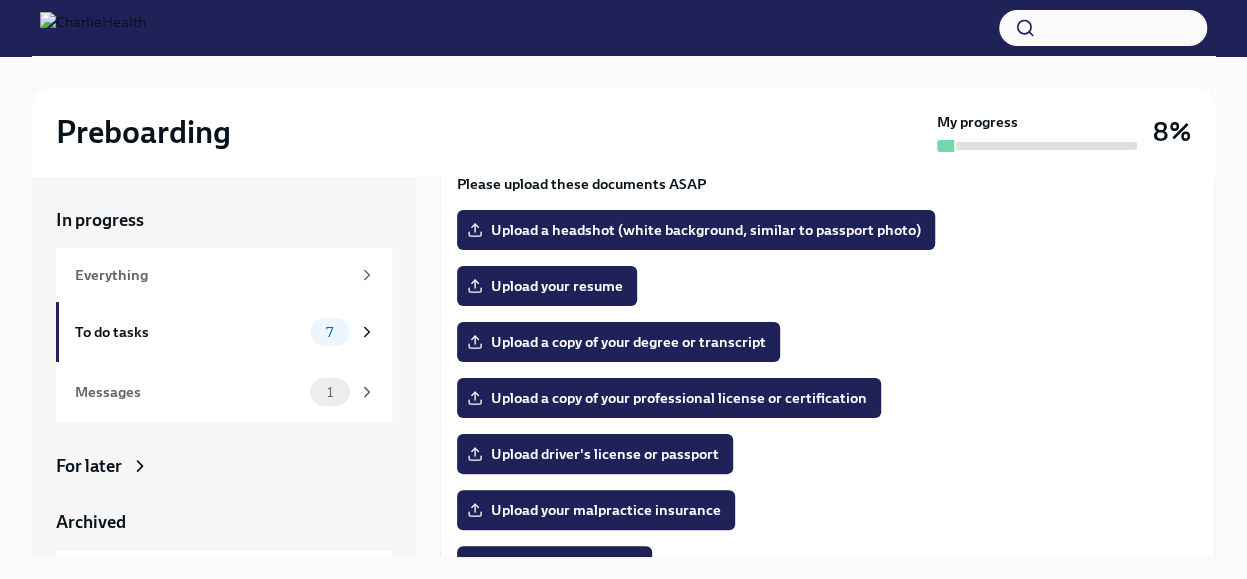 scroll, scrollTop: 202, scrollLeft: 0, axis: vertical 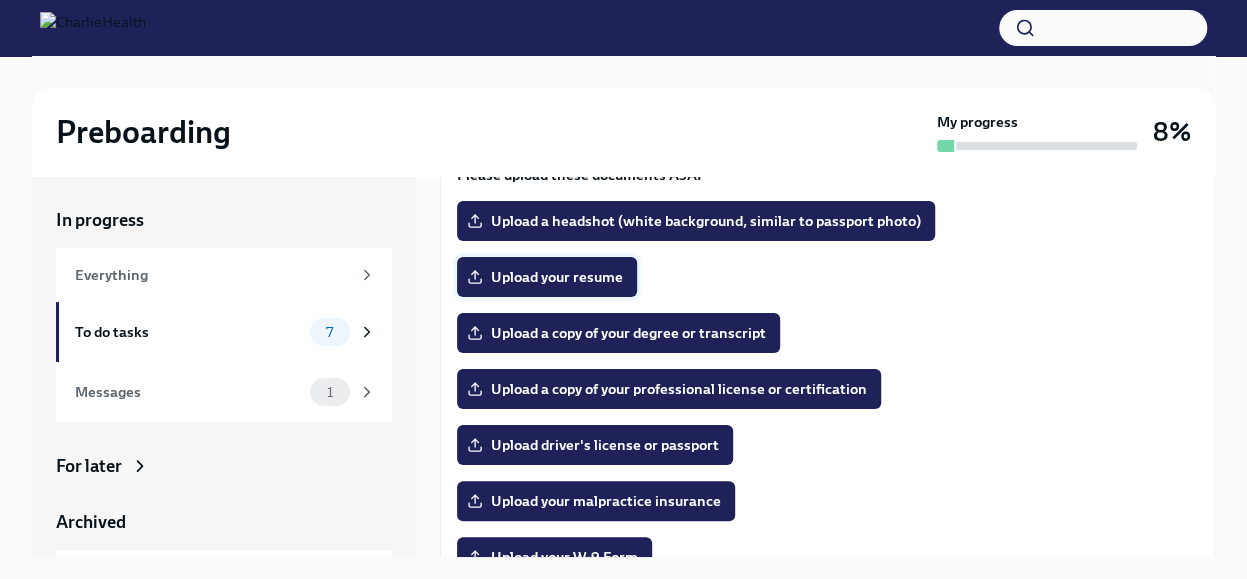 click on "Upload your resume" at bounding box center (547, 277) 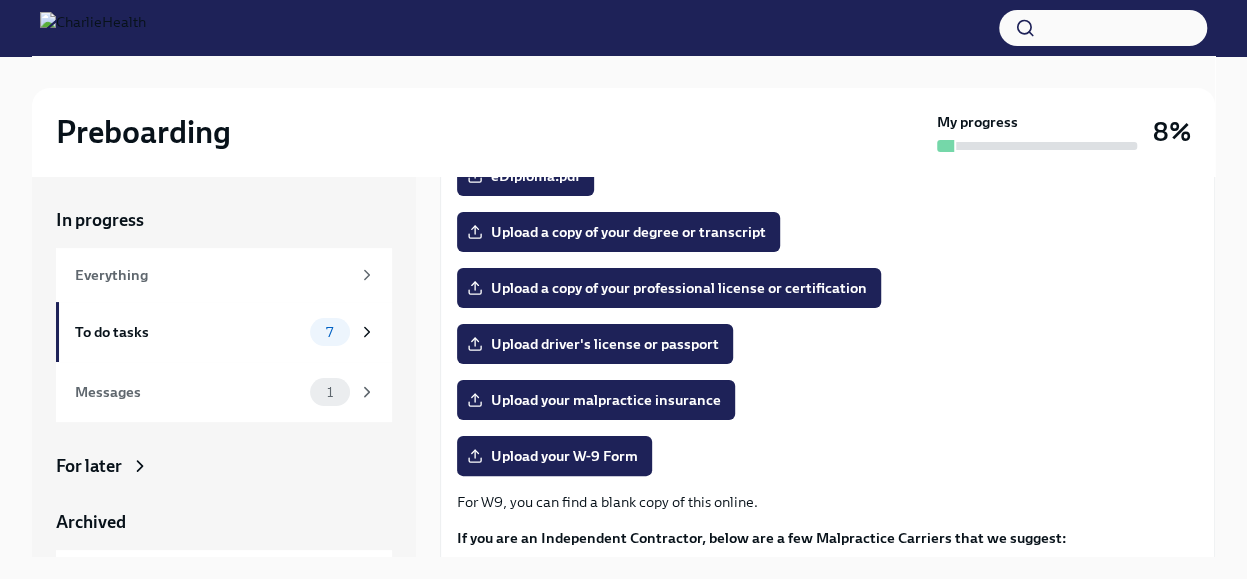 scroll, scrollTop: 412, scrollLeft: 0, axis: vertical 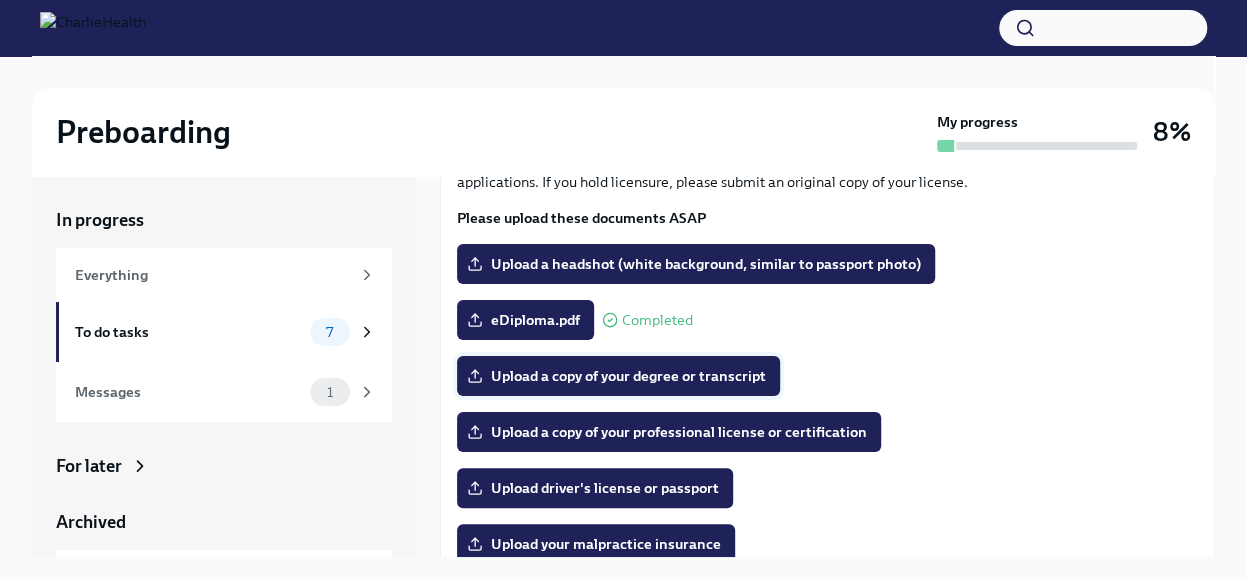 click on "Upload a copy of your degree or transcript" at bounding box center (618, 376) 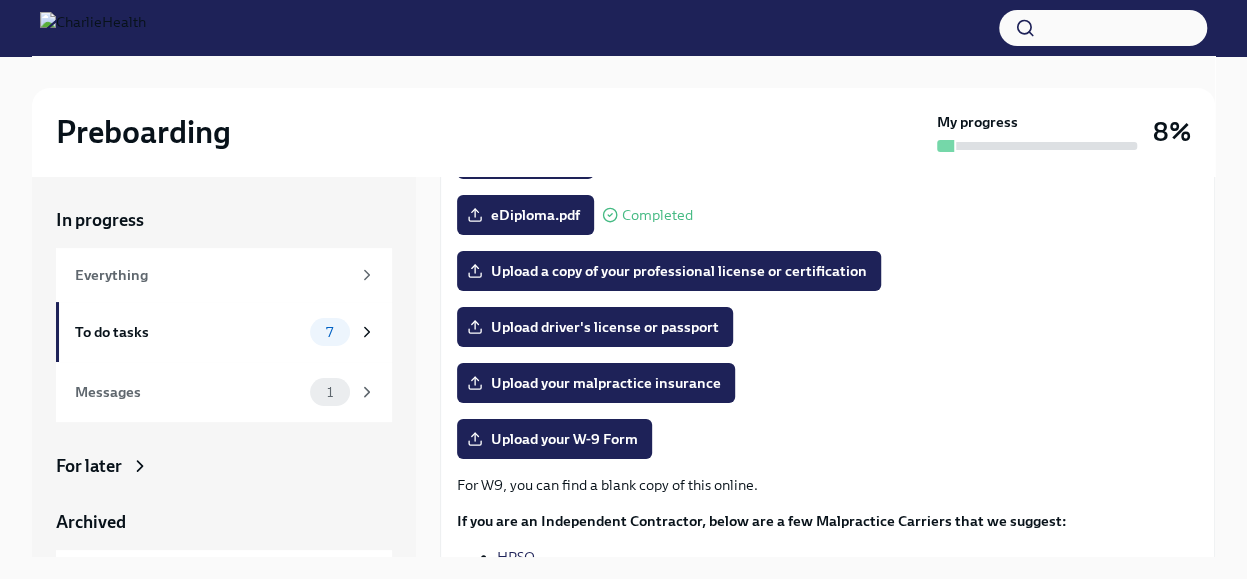 scroll, scrollTop: 328, scrollLeft: 0, axis: vertical 